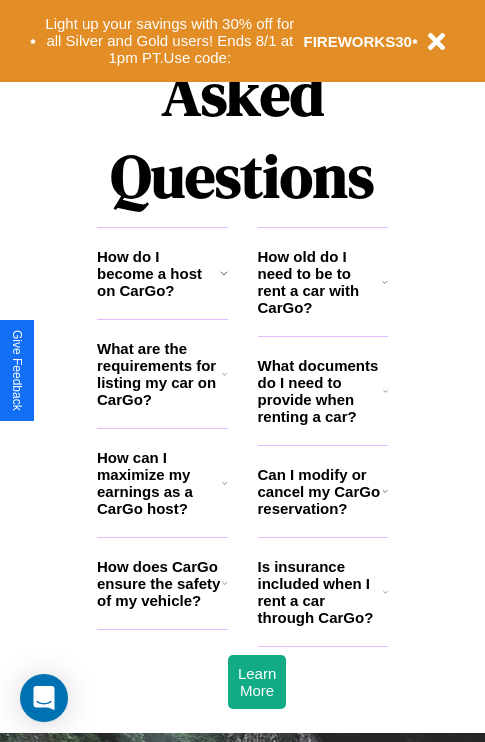 scroll, scrollTop: 2423, scrollLeft: 0, axis: vertical 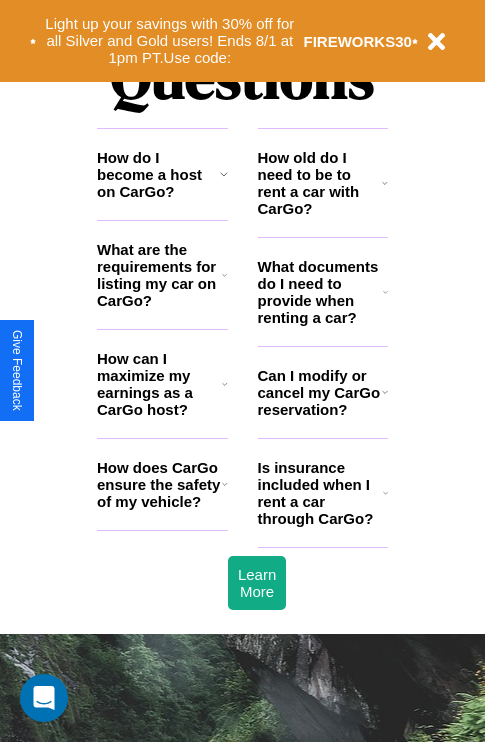 click on "How do I become a host on CarGo?" at bounding box center (158, 174) 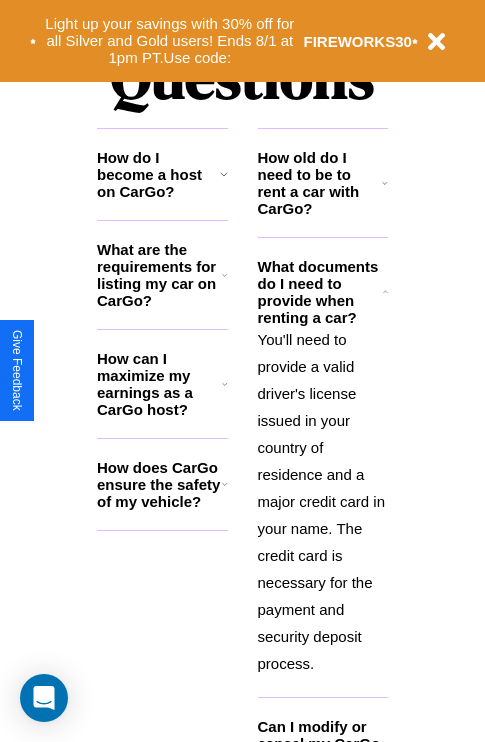 click 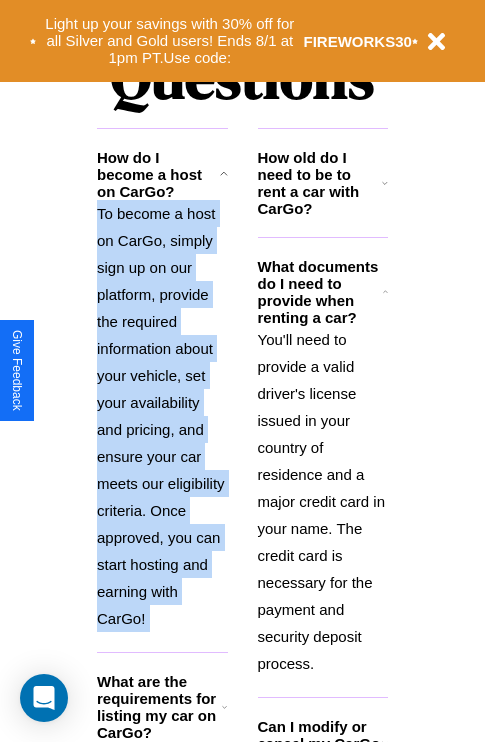 click on "To become a host on CarGo, simply sign up on our platform, provide the required information about your vehicle, set your availability and pricing, and ensure your car meets our eligibility criteria. Once approved, you can start hosting and earning with CarGo!" at bounding box center (162, 416) 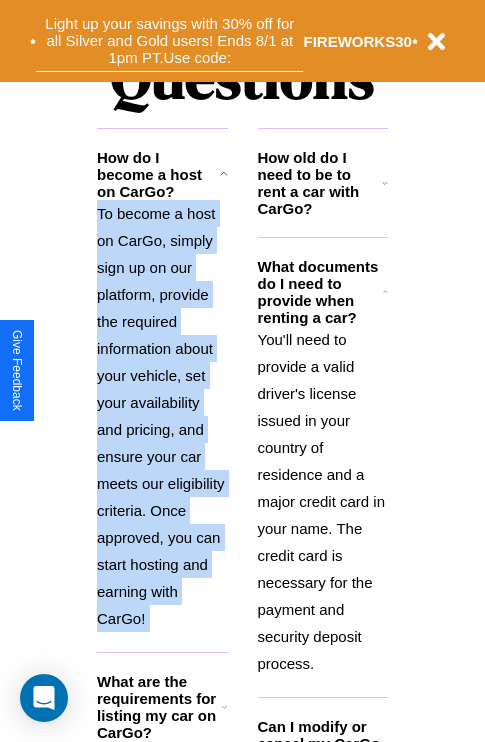 click on "Light up your savings with 30% off for all Silver and Gold users! Ends 8/1 at 1pm PT.  Use code:" at bounding box center (169, 41) 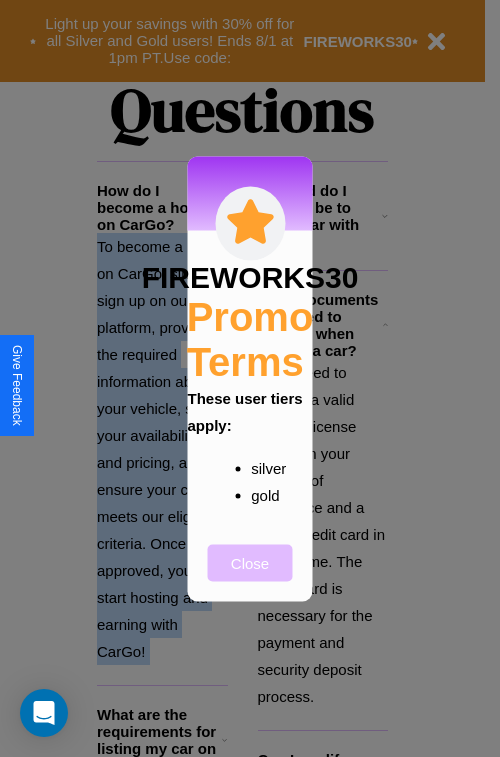 click on "Close" at bounding box center (250, 562) 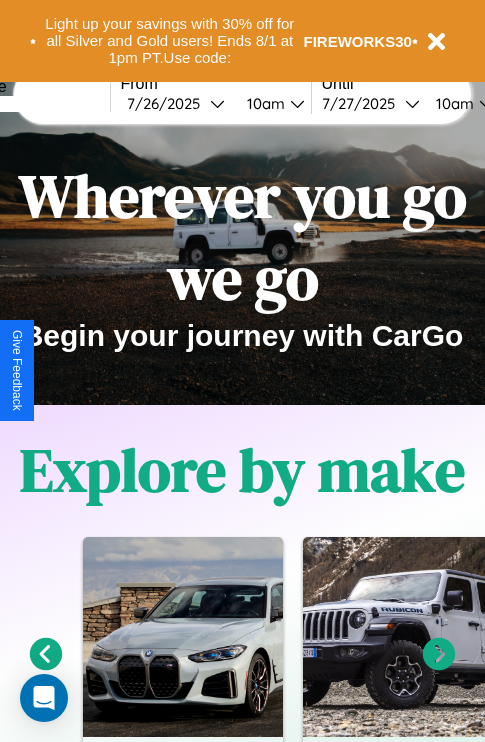 scroll, scrollTop: 0, scrollLeft: 0, axis: both 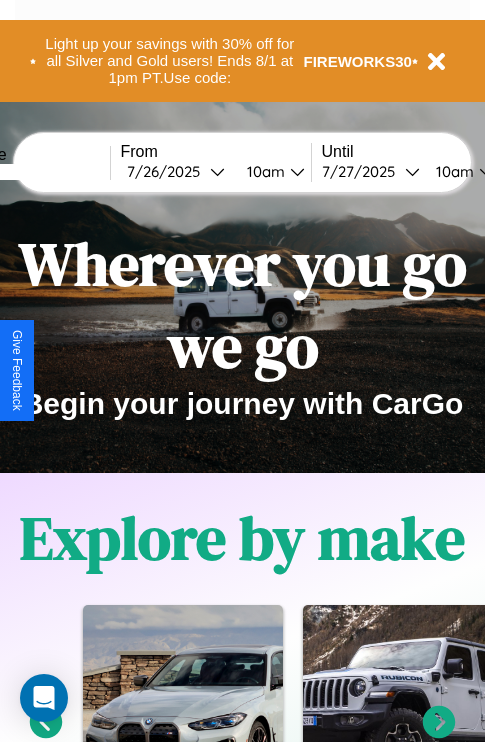 click at bounding box center [35, 172] 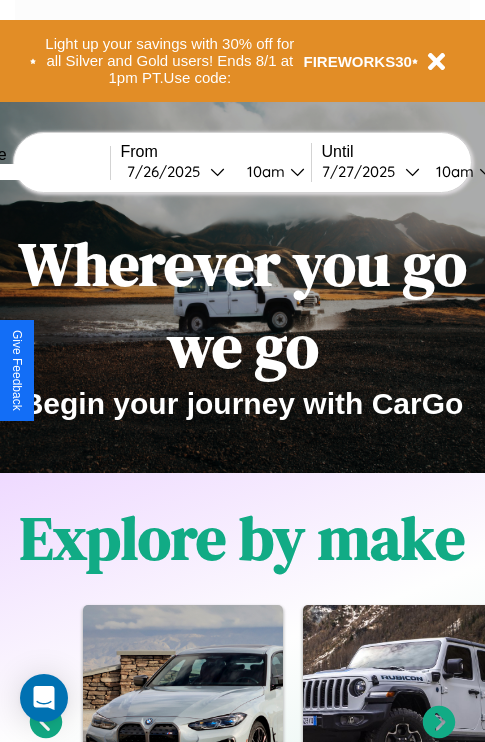 type on "******" 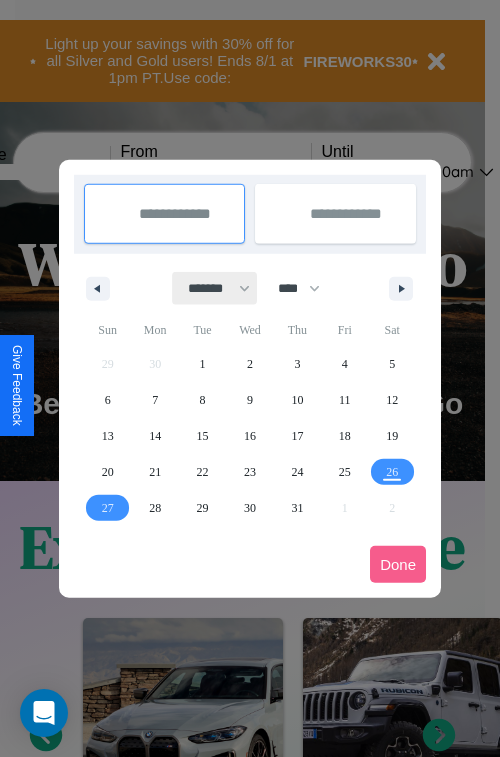 click on "******* ******** ***** ***** *** **** **** ****** ********* ******* ******** ********" at bounding box center (215, 288) 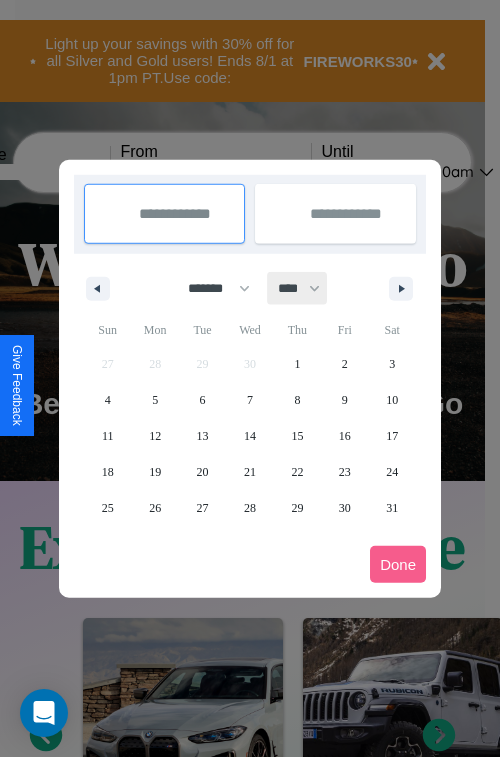 click on "**** **** **** **** **** **** **** **** **** **** **** **** **** **** **** **** **** **** **** **** **** **** **** **** **** **** **** **** **** **** **** **** **** **** **** **** **** **** **** **** **** **** **** **** **** **** **** **** **** **** **** **** **** **** **** **** **** **** **** **** **** **** **** **** **** **** **** **** **** **** **** **** **** **** **** **** **** **** **** **** **** **** **** **** **** **** **** **** **** **** **** **** **** **** **** **** **** **** **** **** **** **** **** **** **** **** **** **** **** **** **** **** **** **** **** **** **** **** **** **** ****" at bounding box center (298, 288) 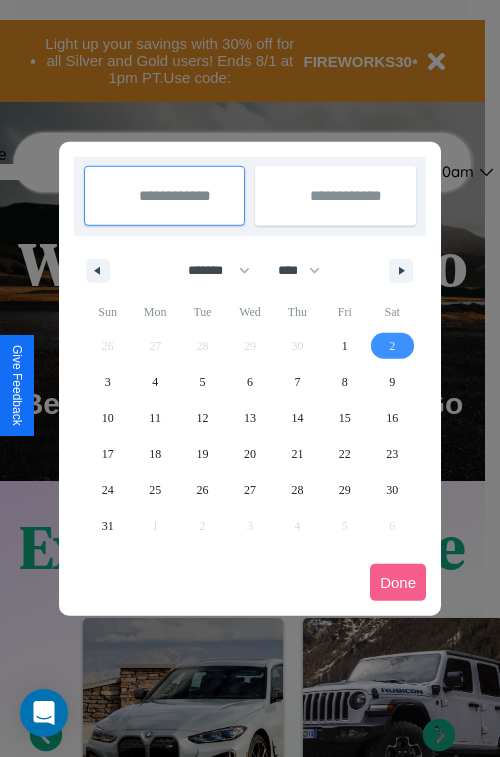 click on "2" at bounding box center [392, 346] 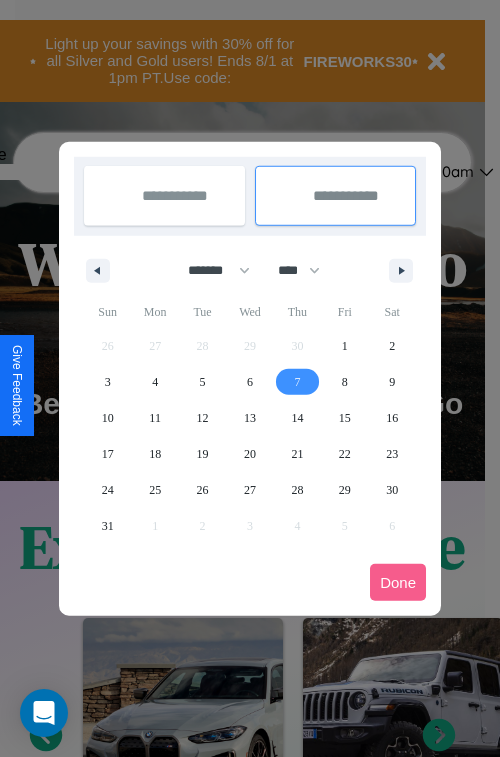 click on "7" at bounding box center [297, 382] 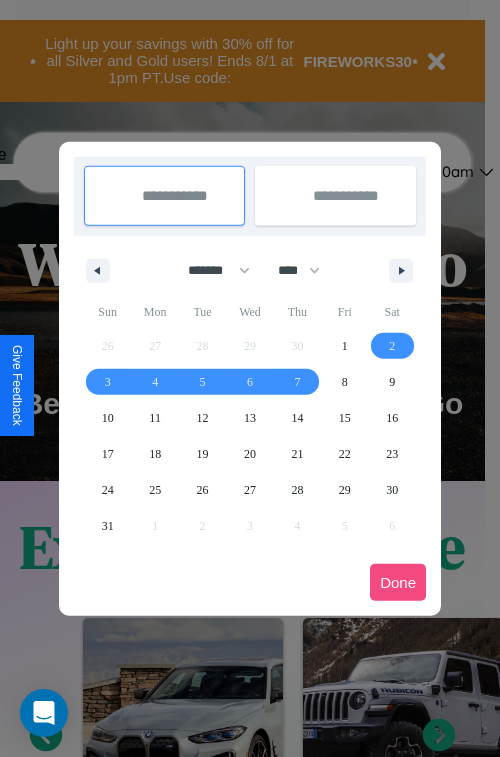 click on "Done" at bounding box center (398, 582) 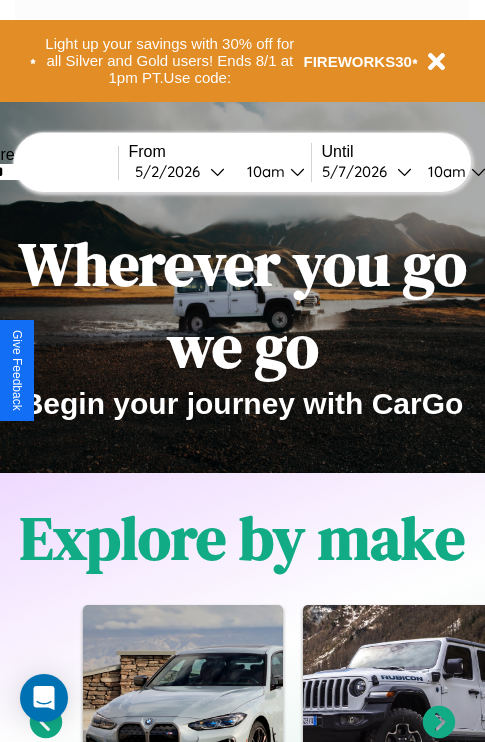 scroll, scrollTop: 0, scrollLeft: 68, axis: horizontal 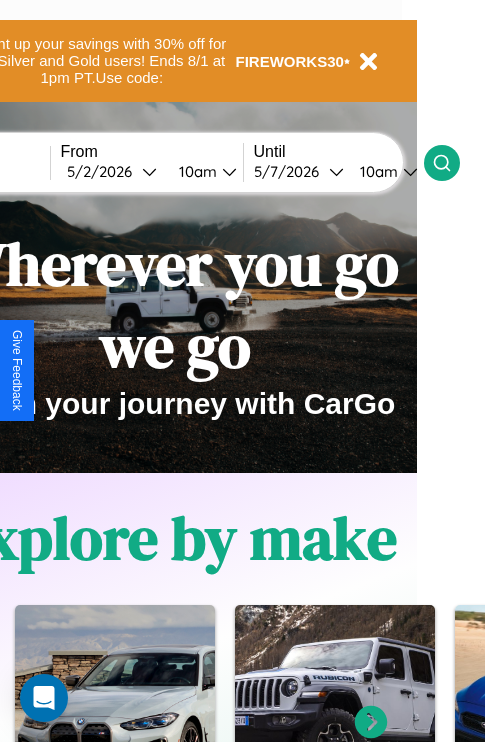 click 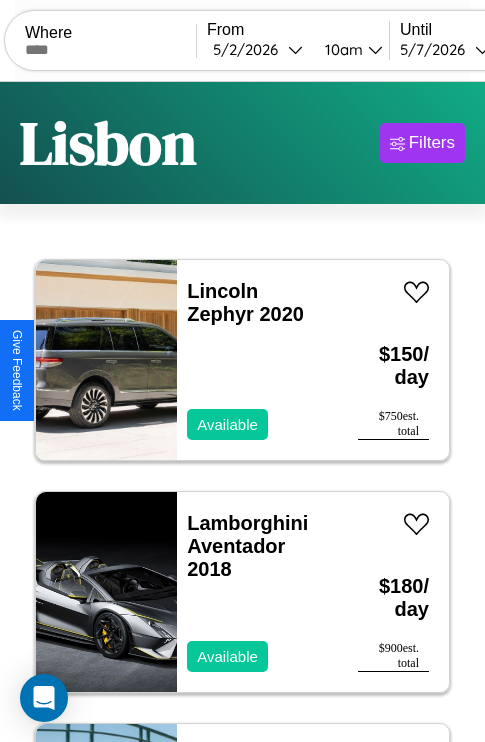 scroll, scrollTop: 95, scrollLeft: 0, axis: vertical 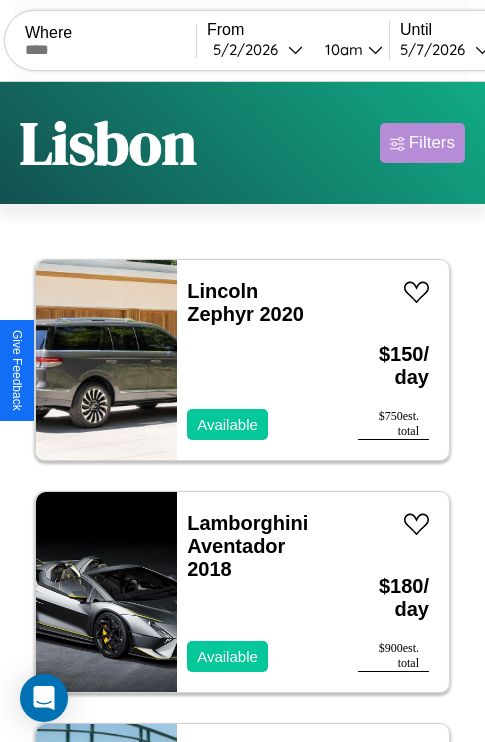 click on "Filters" at bounding box center (432, 143) 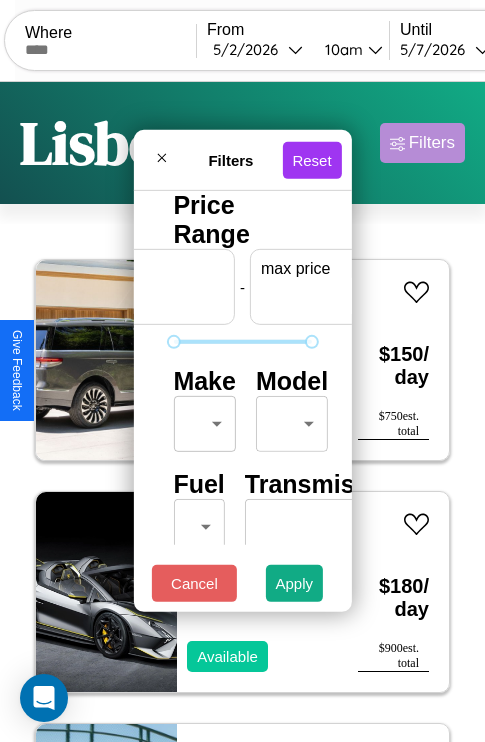 scroll, scrollTop: 0, scrollLeft: 124, axis: horizontal 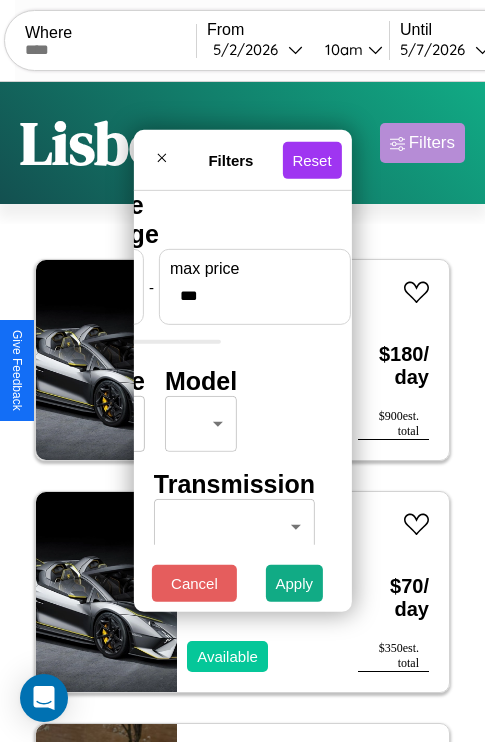 type on "***" 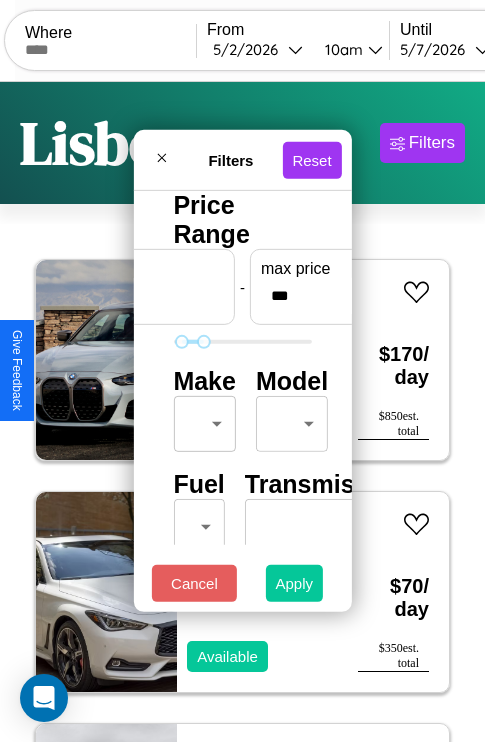 type on "**" 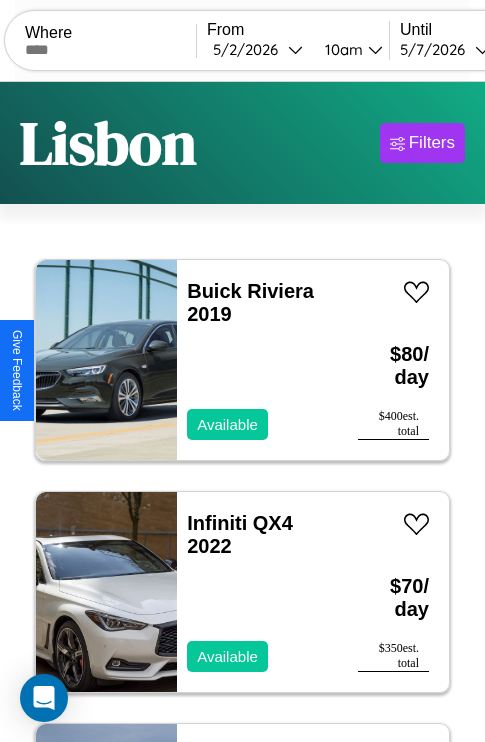 scroll, scrollTop: 89, scrollLeft: 0, axis: vertical 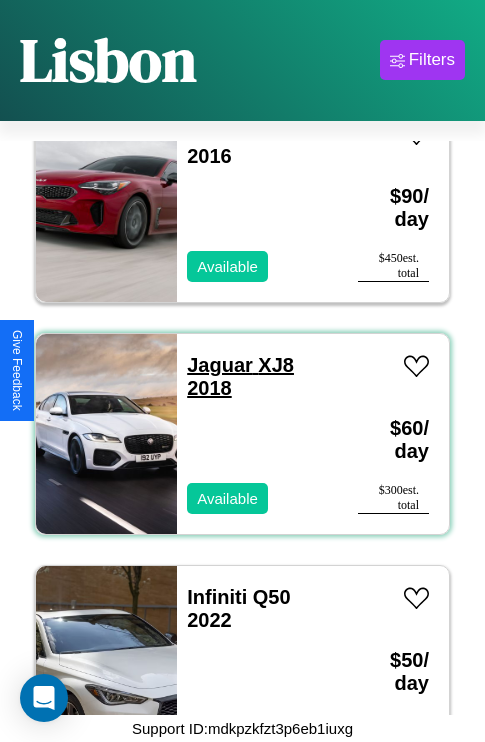 click on "Jaguar   XJ8   2018" at bounding box center (240, 376) 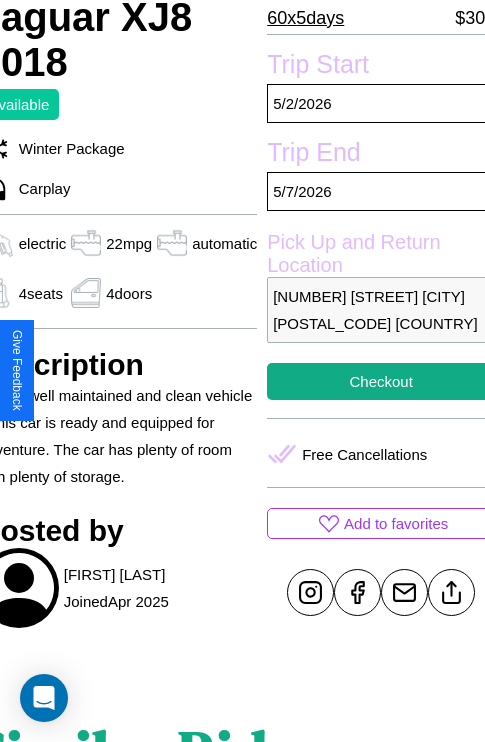 scroll, scrollTop: 499, scrollLeft: 96, axis: both 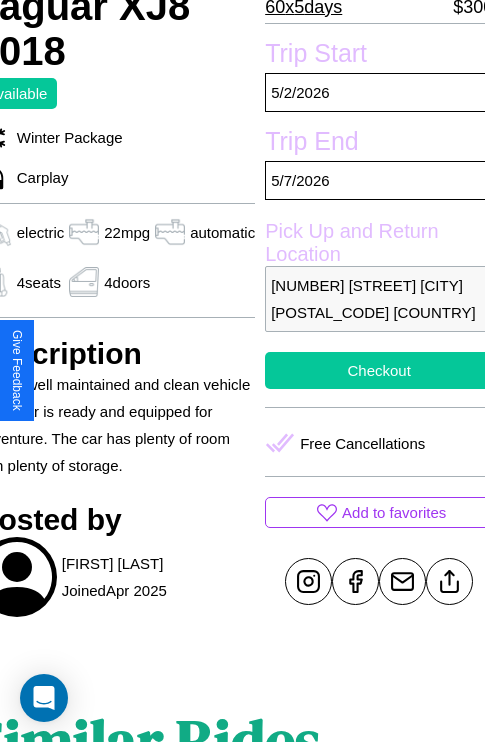 click on "Checkout" at bounding box center [379, 370] 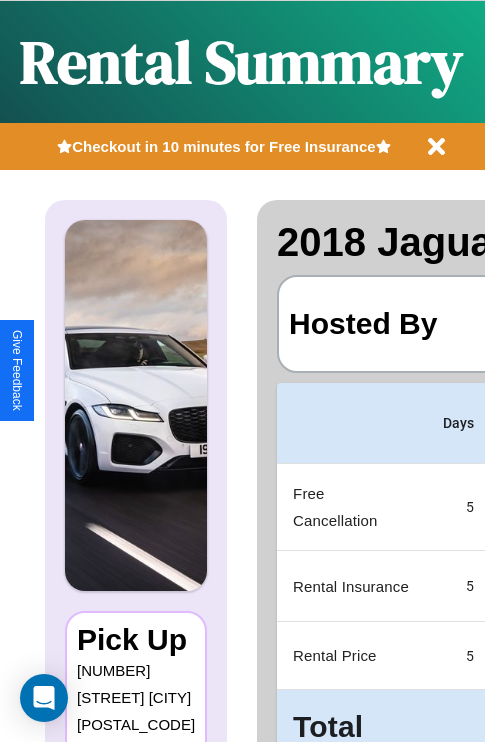 scroll, scrollTop: 0, scrollLeft: 378, axis: horizontal 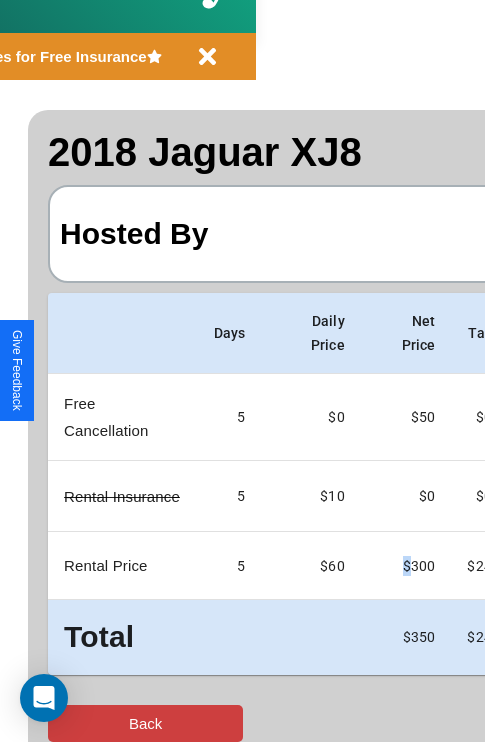 click on "Back" at bounding box center (145, 723) 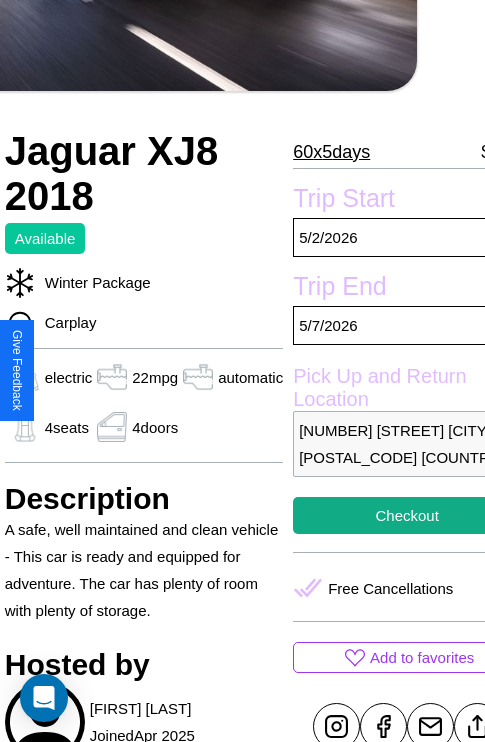 scroll, scrollTop: 499, scrollLeft: 96, axis: both 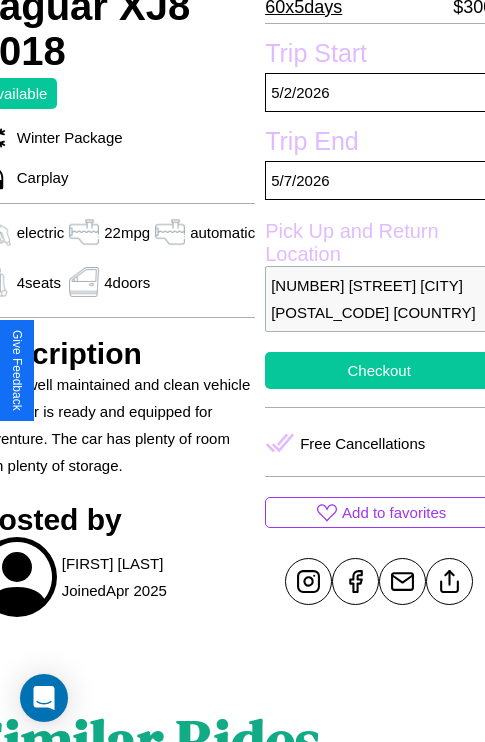click on "Checkout" at bounding box center (379, 370) 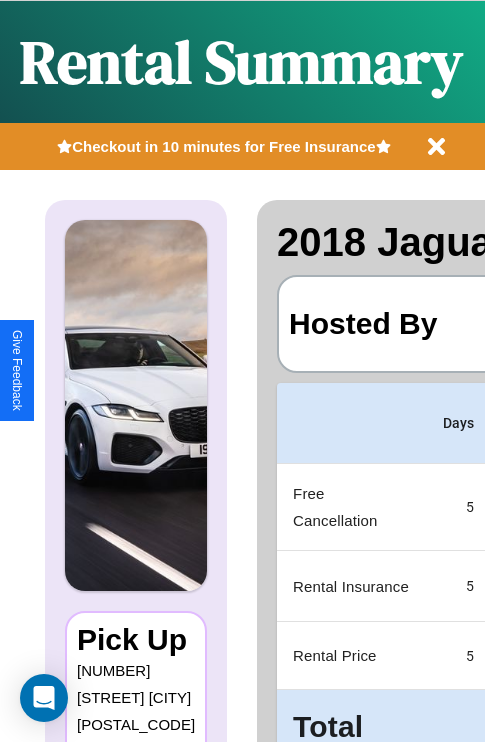 scroll, scrollTop: 0, scrollLeft: 378, axis: horizontal 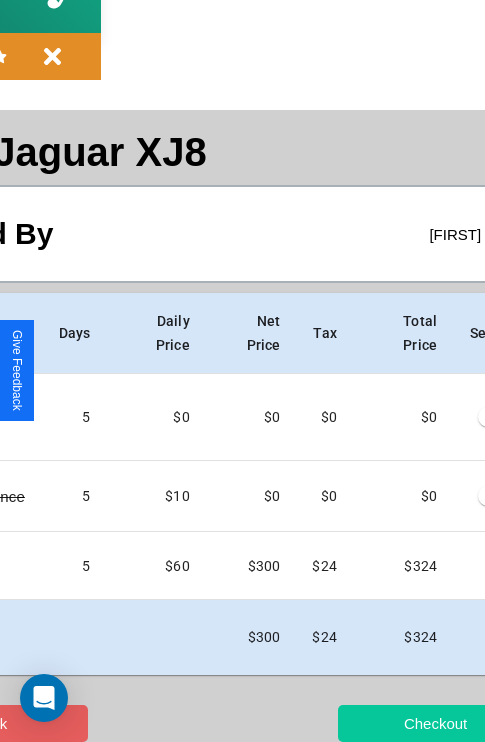click on "Checkout" at bounding box center [435, 723] 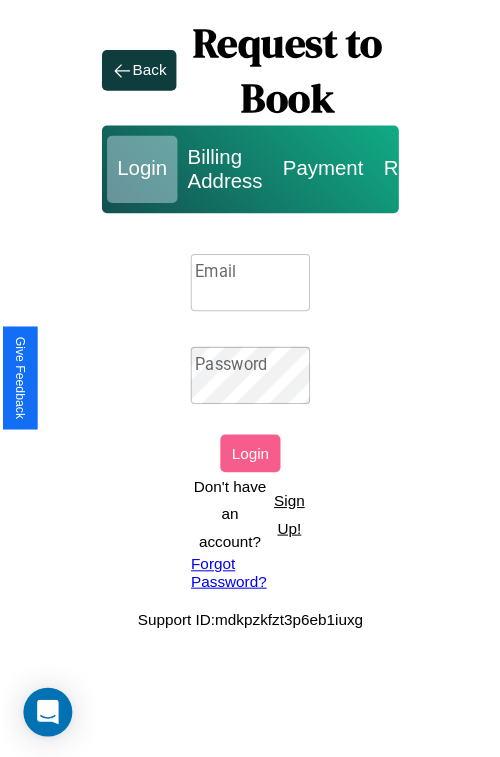 scroll, scrollTop: 0, scrollLeft: 0, axis: both 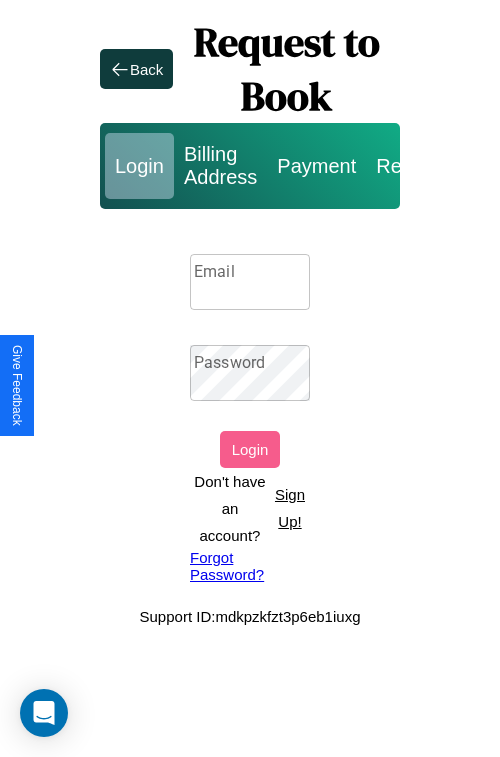 click on "Email" at bounding box center [250, 282] 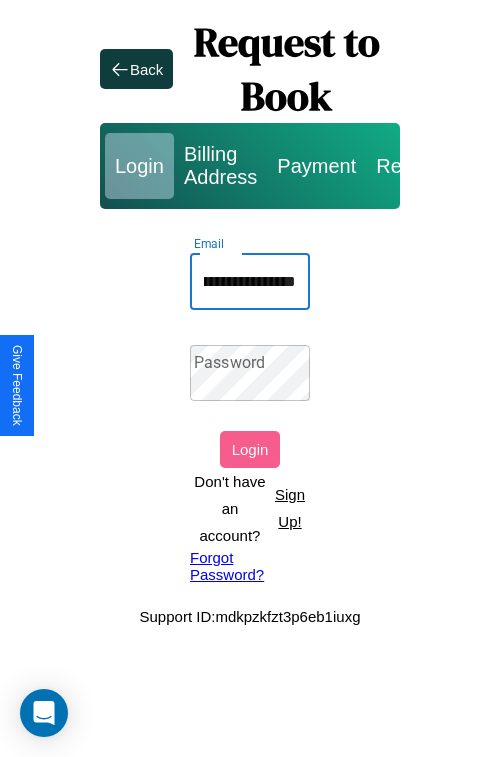 scroll, scrollTop: 0, scrollLeft: 123, axis: horizontal 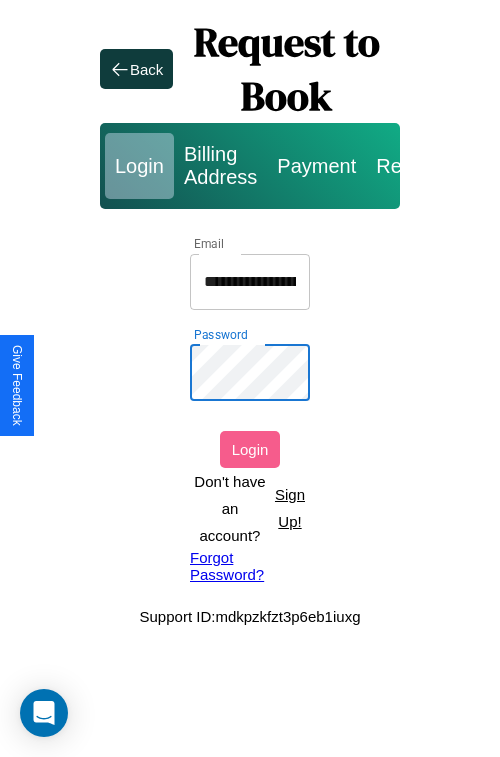 click on "Login" at bounding box center [250, 449] 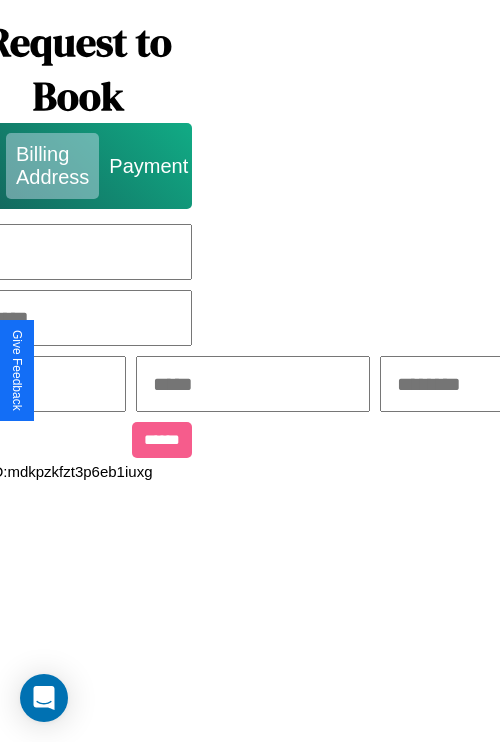 scroll, scrollTop: 0, scrollLeft: 517, axis: horizontal 